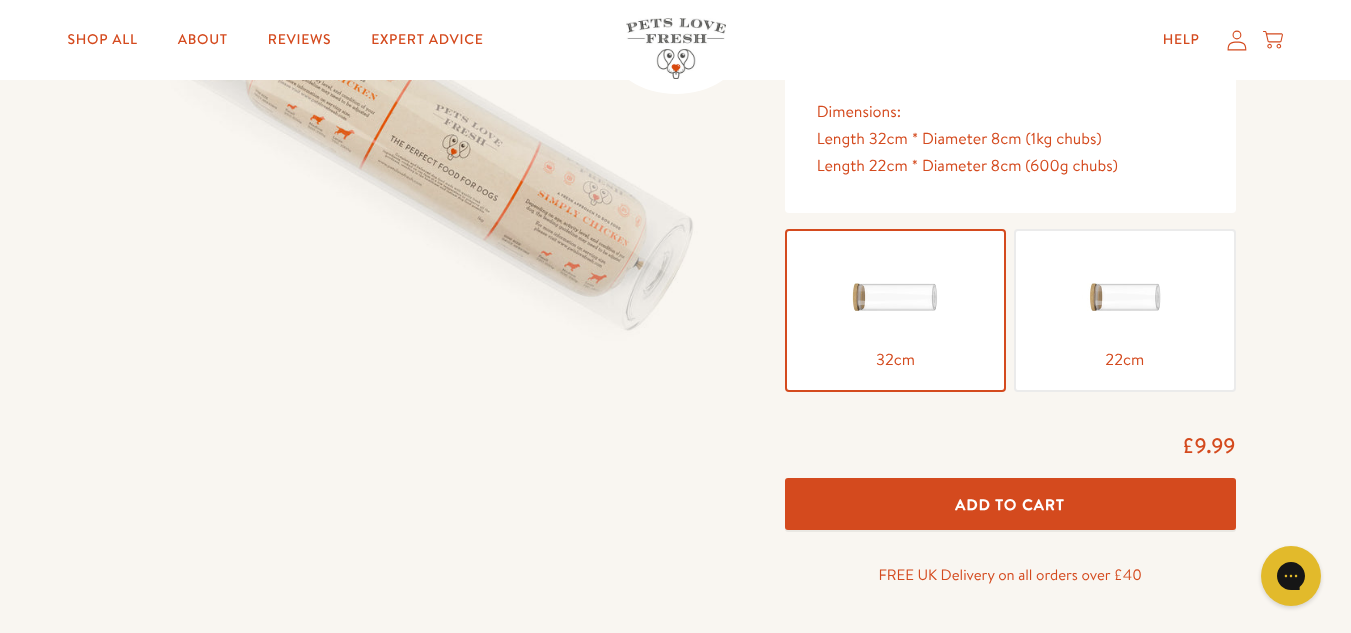 scroll, scrollTop: 360, scrollLeft: 0, axis: vertical 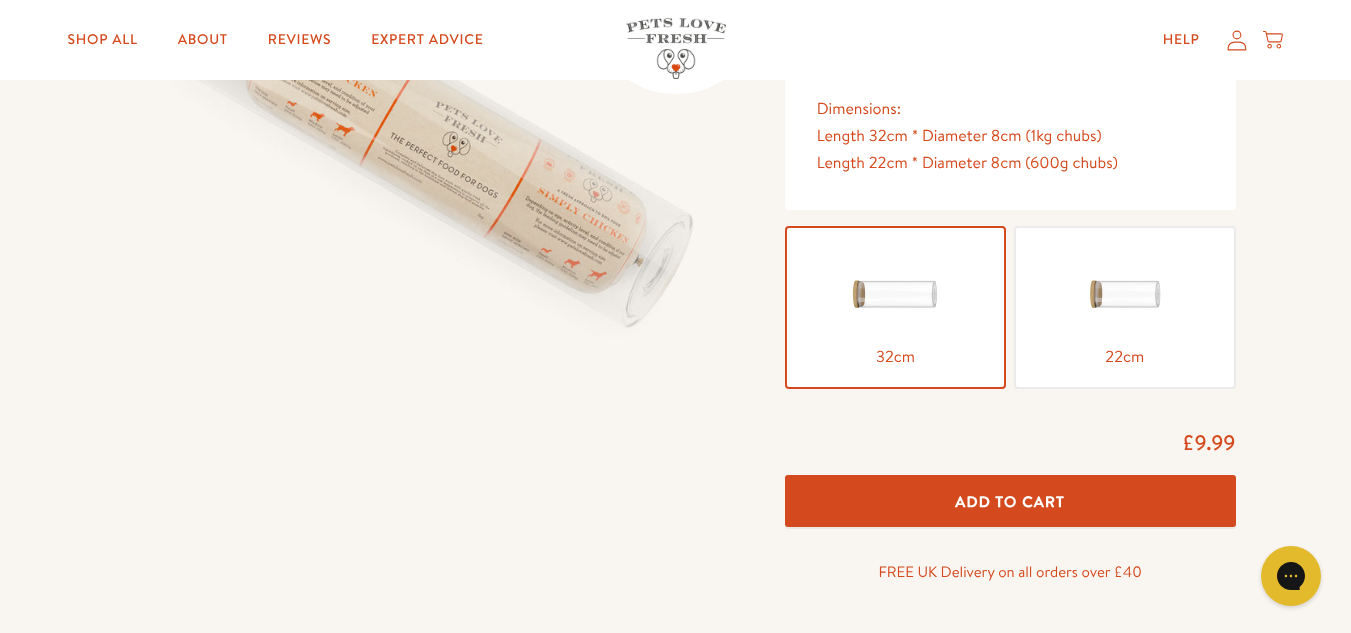 click at bounding box center [1125, 294] 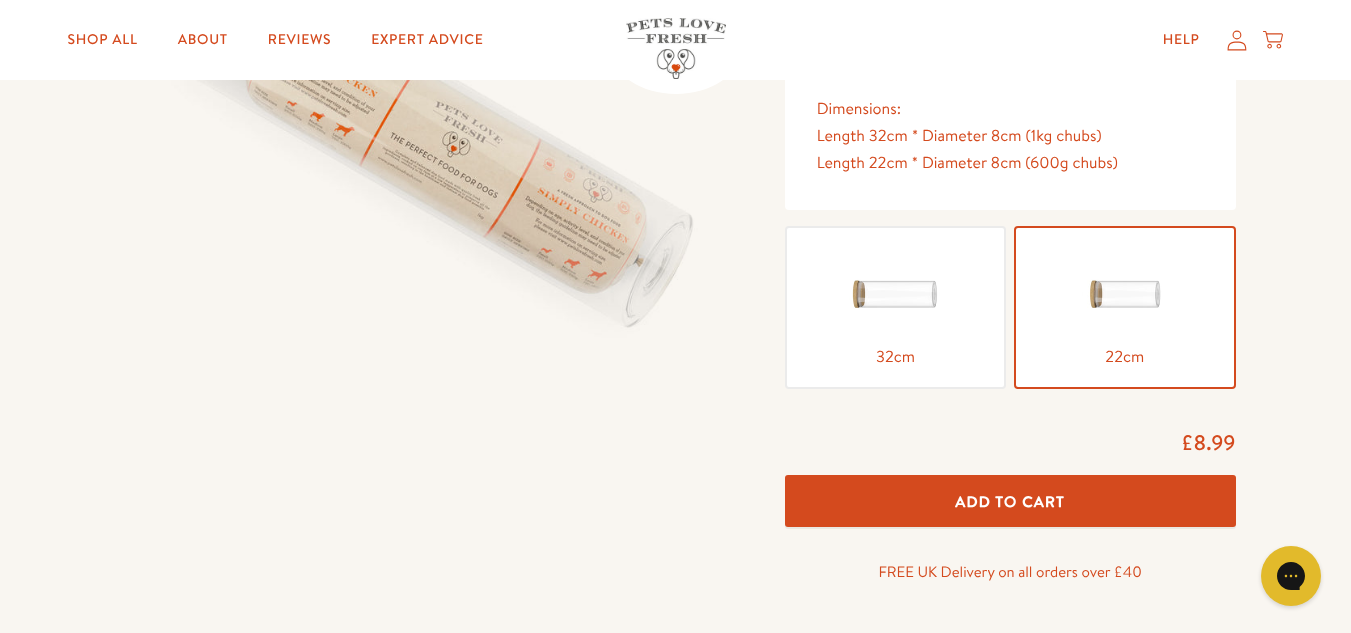 click on "Add To Cart" at bounding box center (1010, 501) 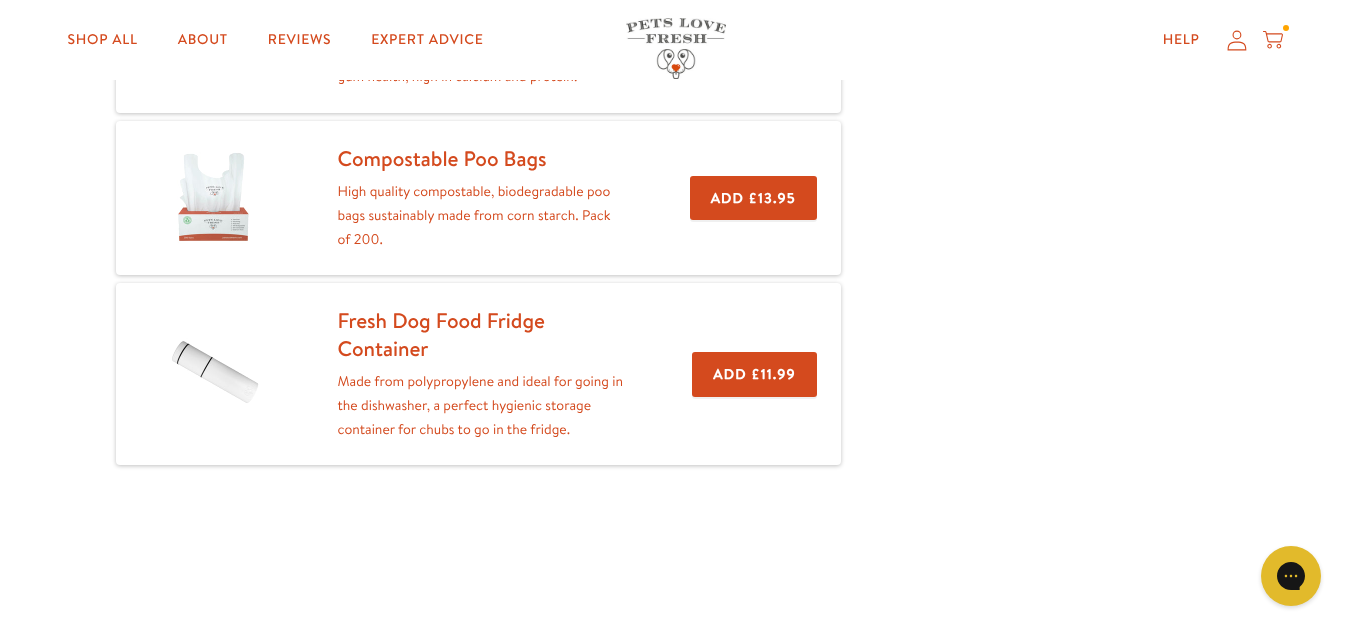 scroll, scrollTop: 440, scrollLeft: 0, axis: vertical 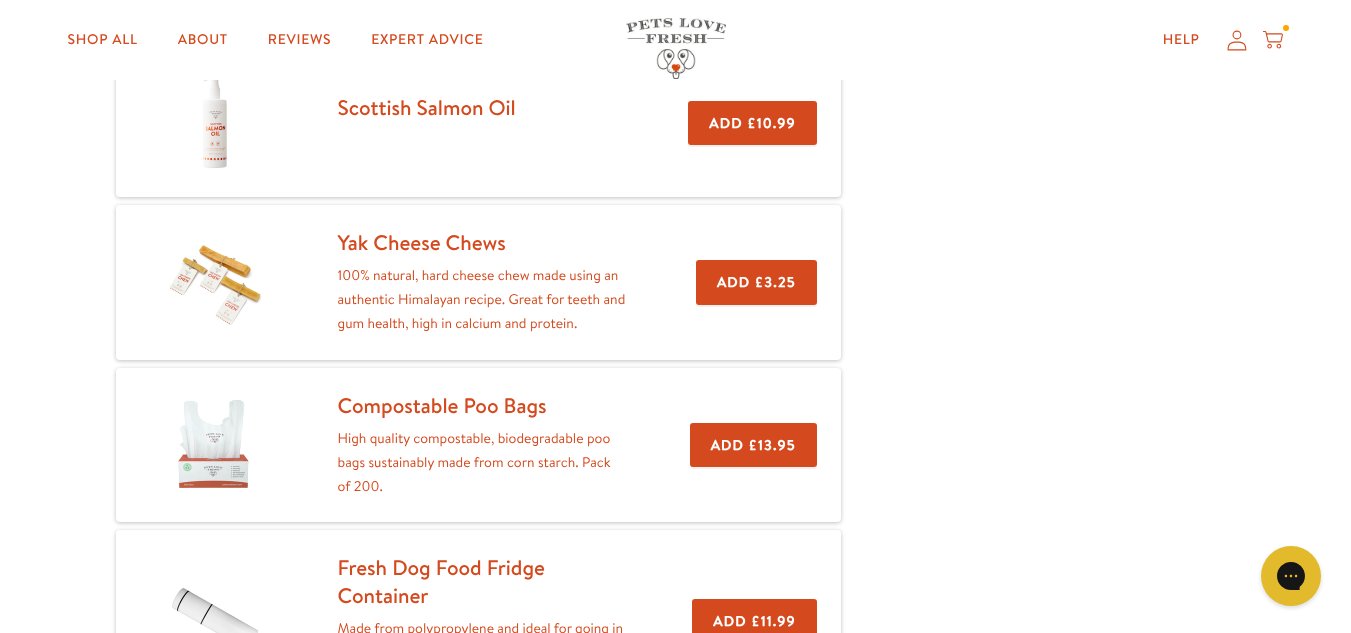 click on "Add £13.95" at bounding box center (753, 445) 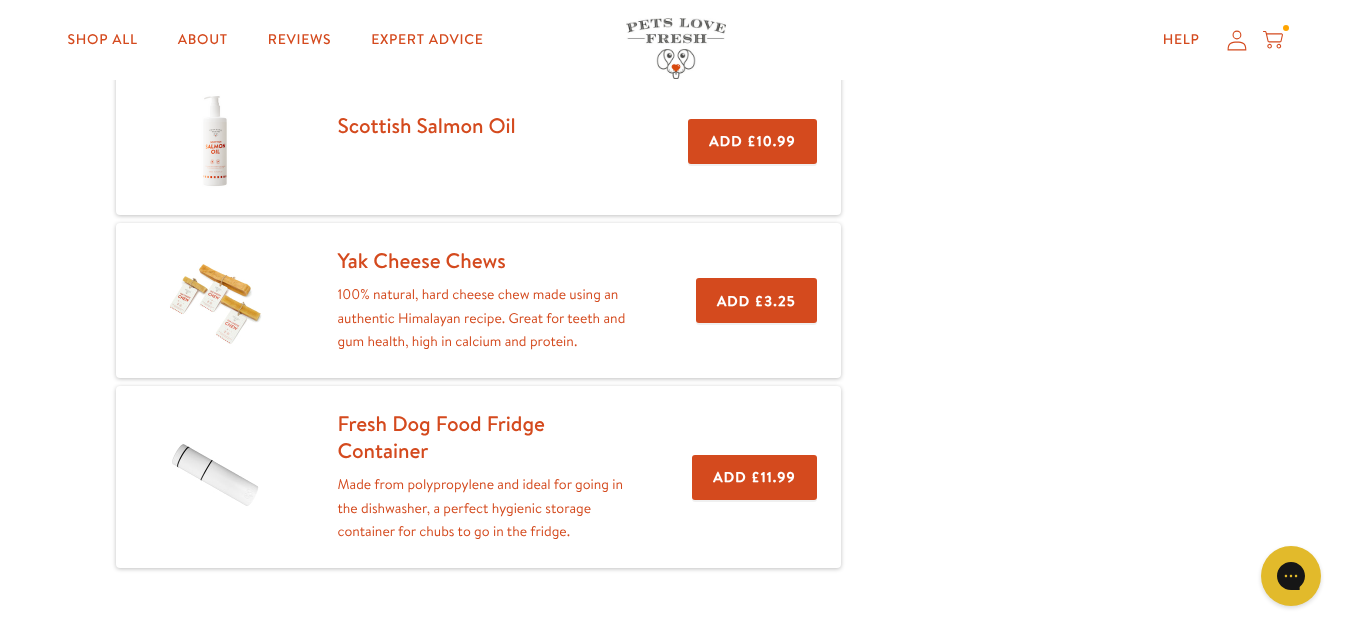 scroll, scrollTop: 0, scrollLeft: 0, axis: both 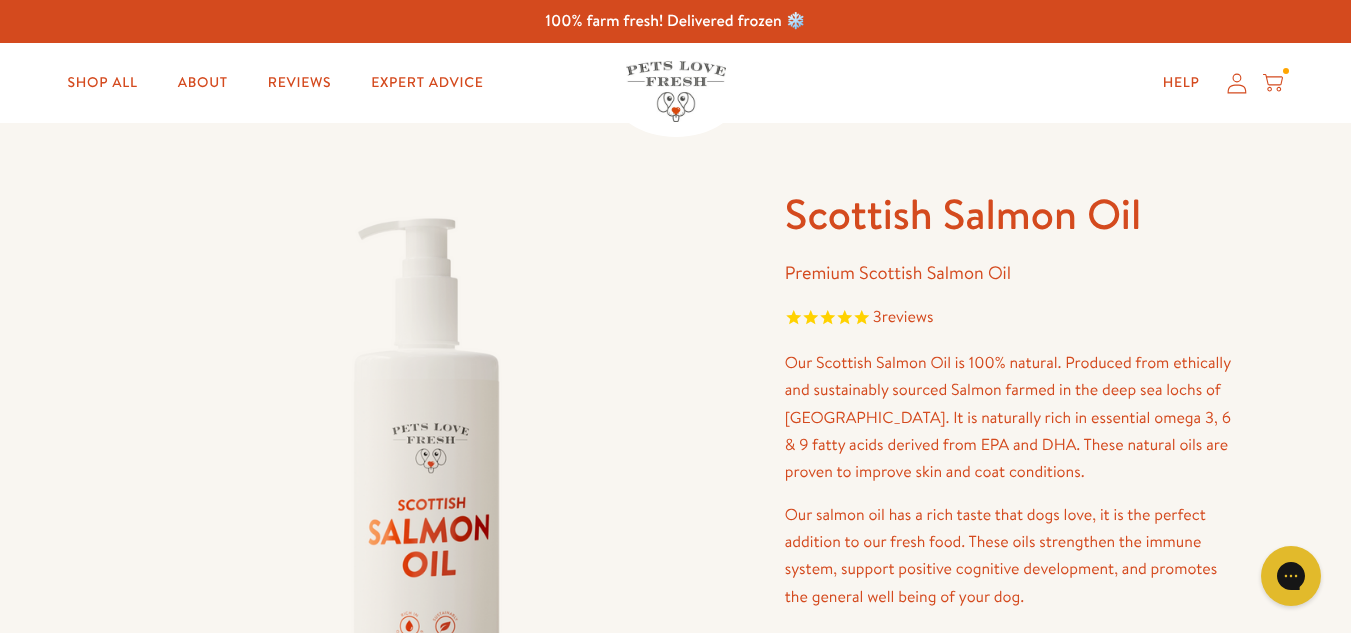 click on "Scottish Salmon Oil
Premium Scottish Salmon Oil
3  reviews
Our Scottish Salmon Oil is 100% natural. Produced from ethically and sustainably sourced Salmon farmed in the deep sea lochs of Scotland. It is naturally rich in essential omega 3, 6 & 9 fatty acids derived from EPA and DHA. These natural oils are proven to improve skin and coat conditions.
Perfect for fussy pups. The single pump action means you can dispense with ease when applying the oil to your dog’s food.
Feeding Guide:
Dog Size:" at bounding box center (675, 684) 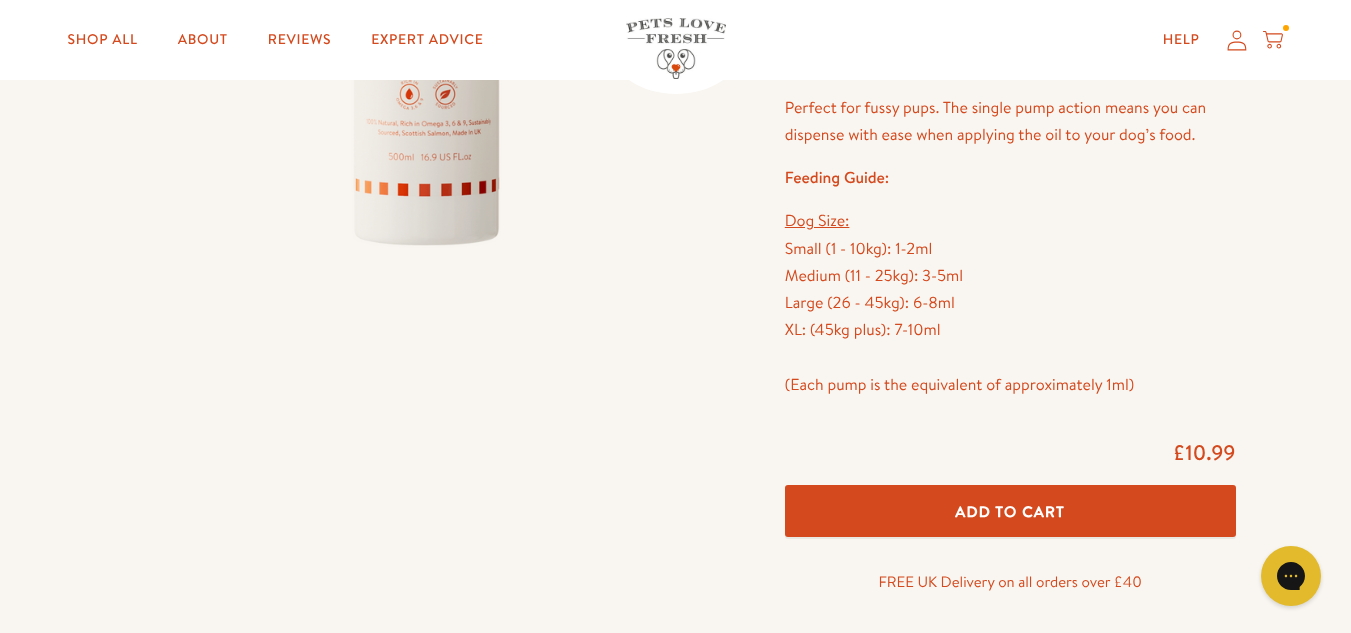 scroll, scrollTop: 560, scrollLeft: 0, axis: vertical 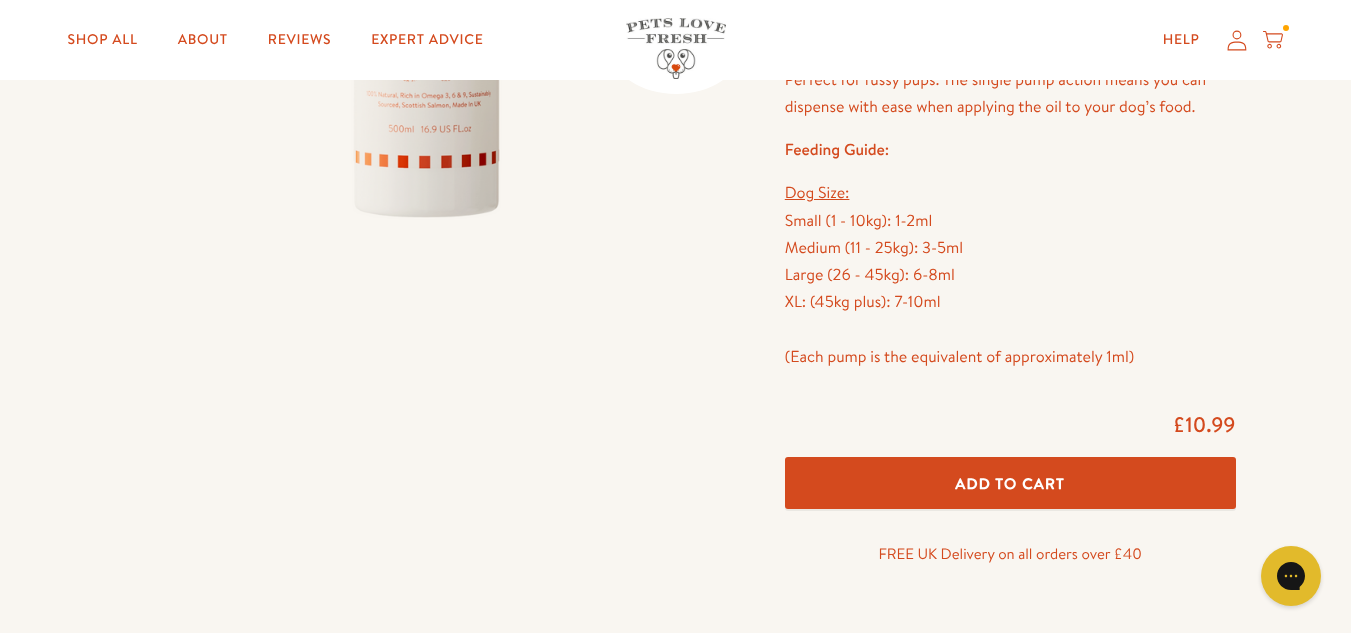 click on "Add To Cart" at bounding box center (1010, 483) 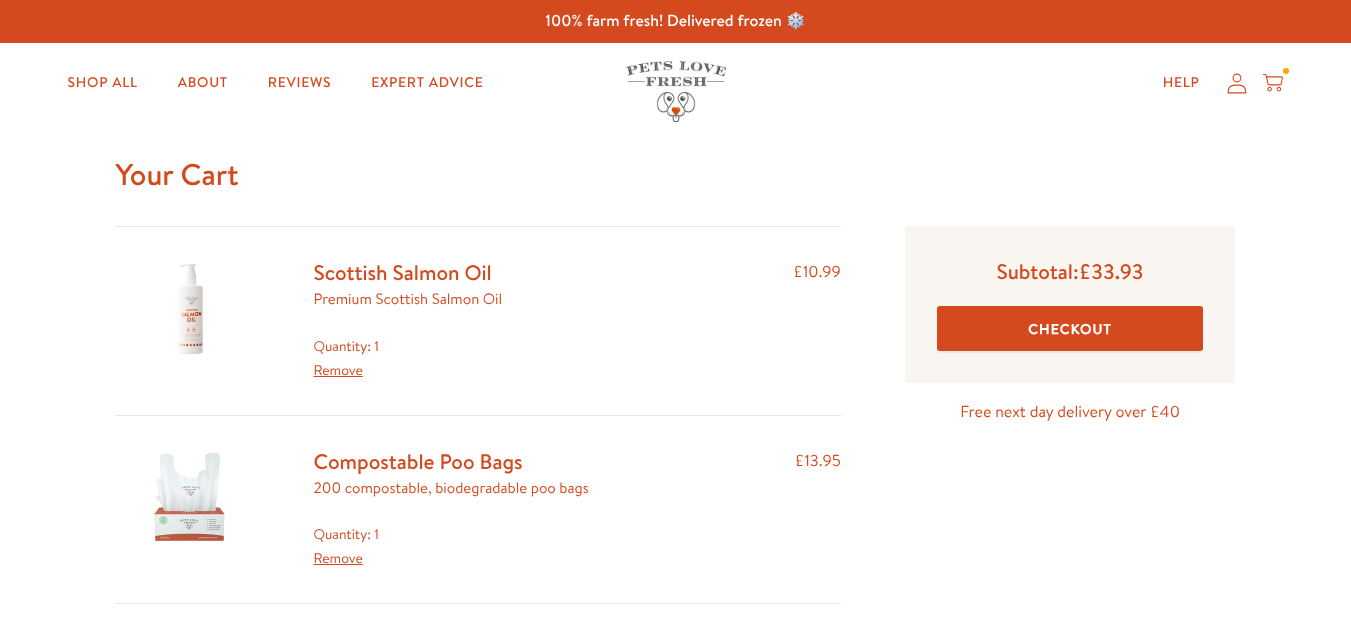 scroll, scrollTop: 0, scrollLeft: 0, axis: both 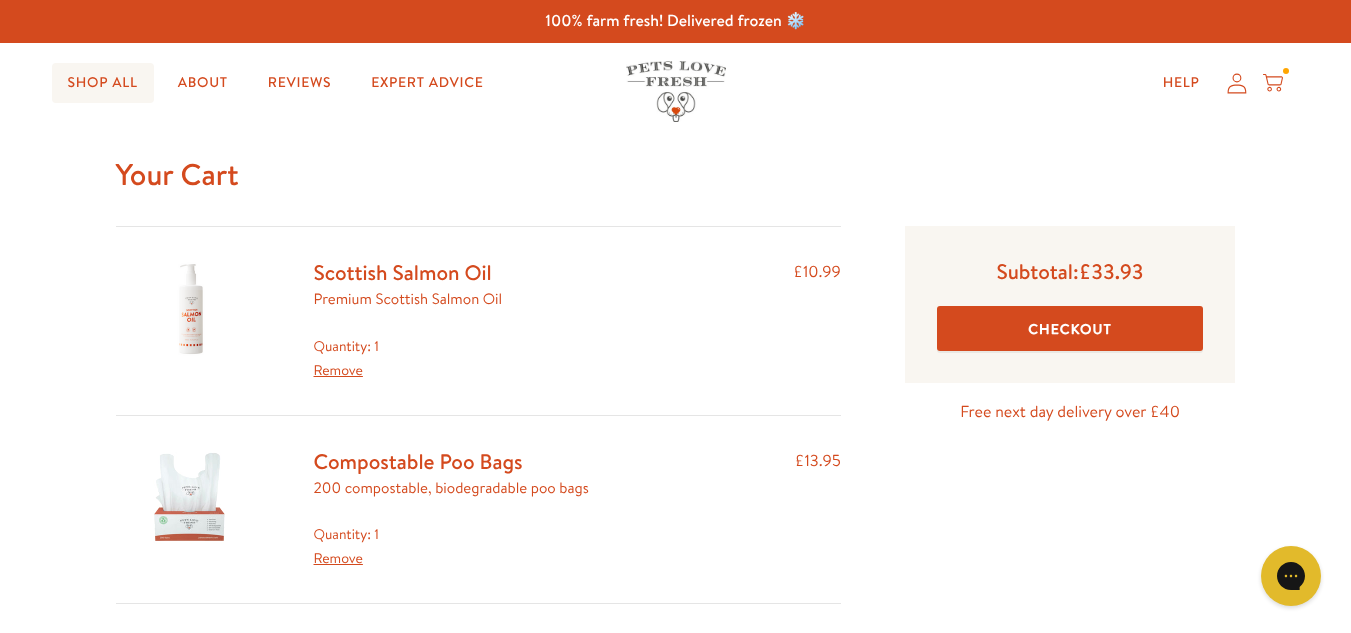 click on "Shop All" at bounding box center [103, 83] 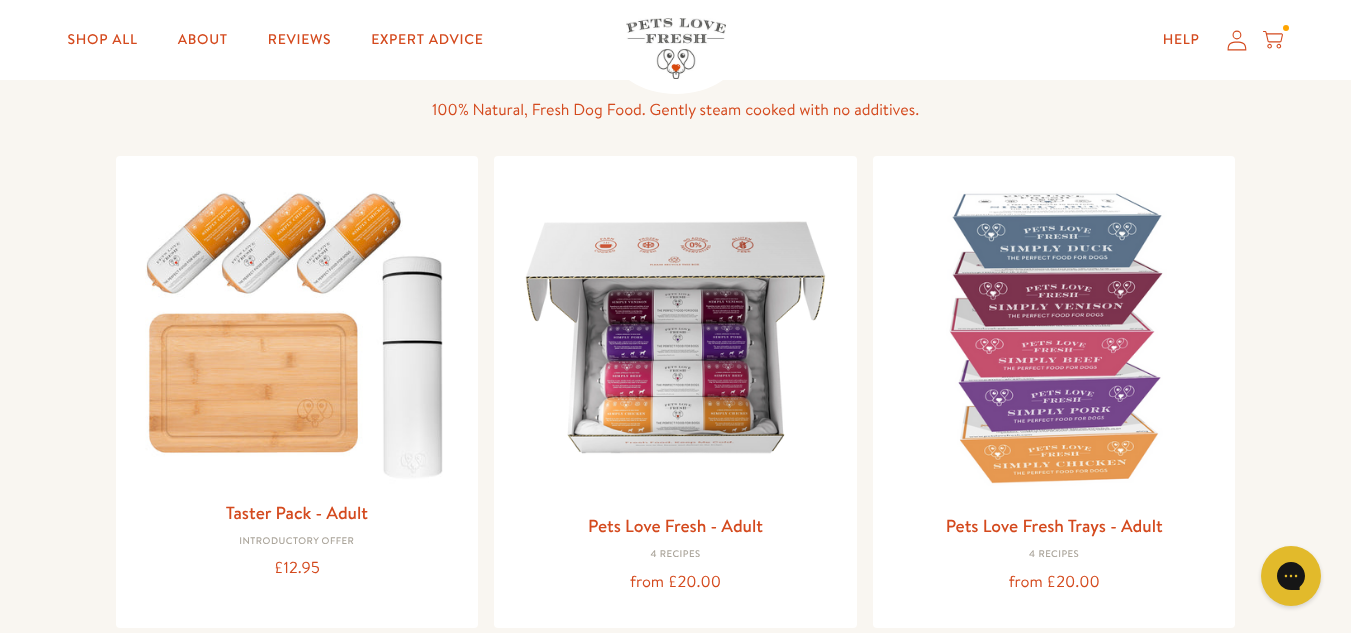 scroll, scrollTop: 189, scrollLeft: 0, axis: vertical 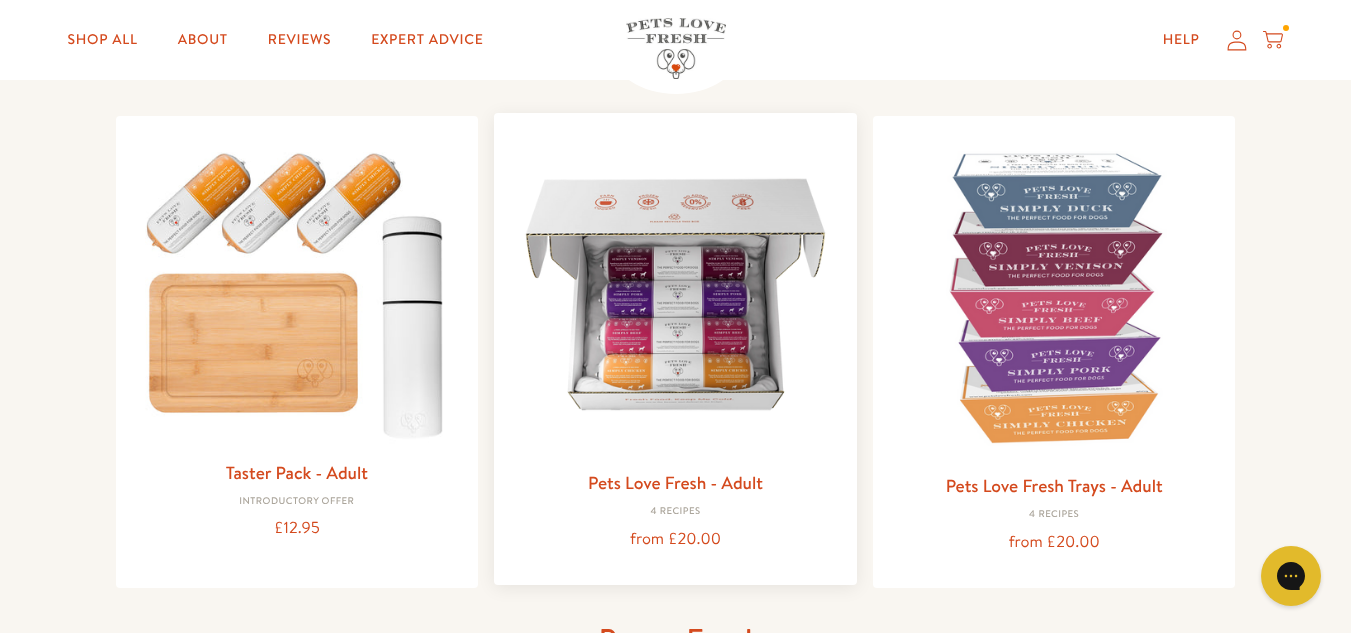 click on "Pets Love Fresh - Adult" at bounding box center [675, 482] 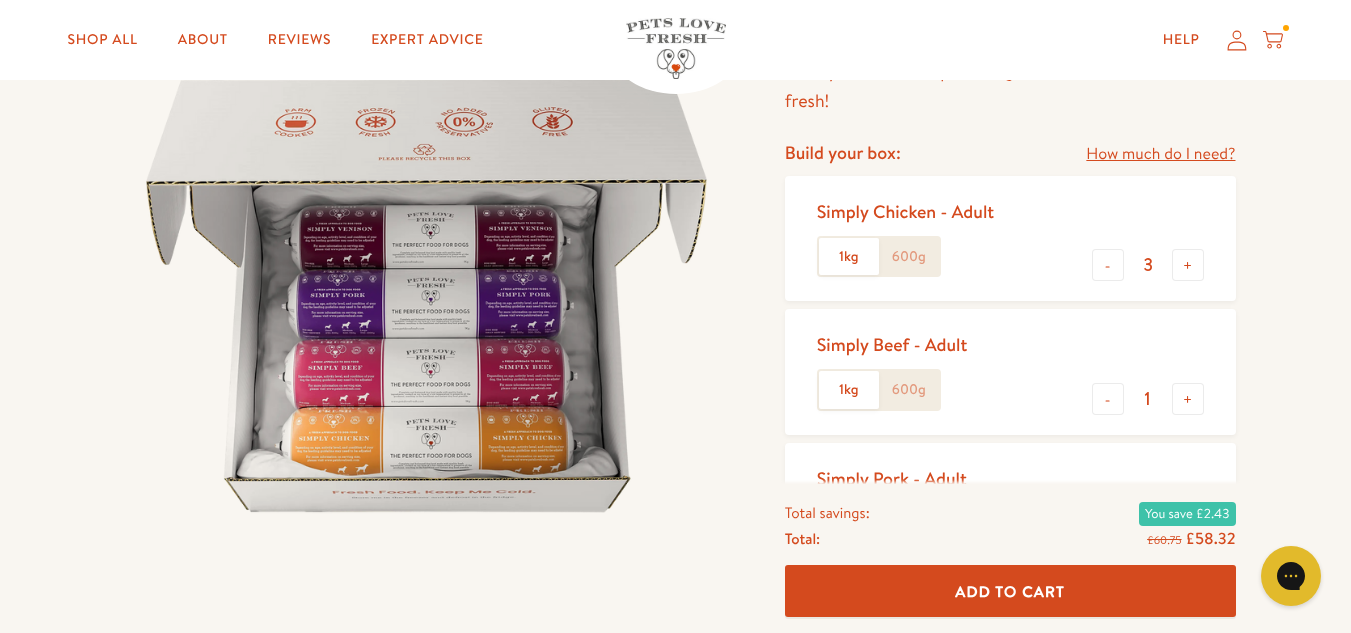 scroll, scrollTop: 200, scrollLeft: 0, axis: vertical 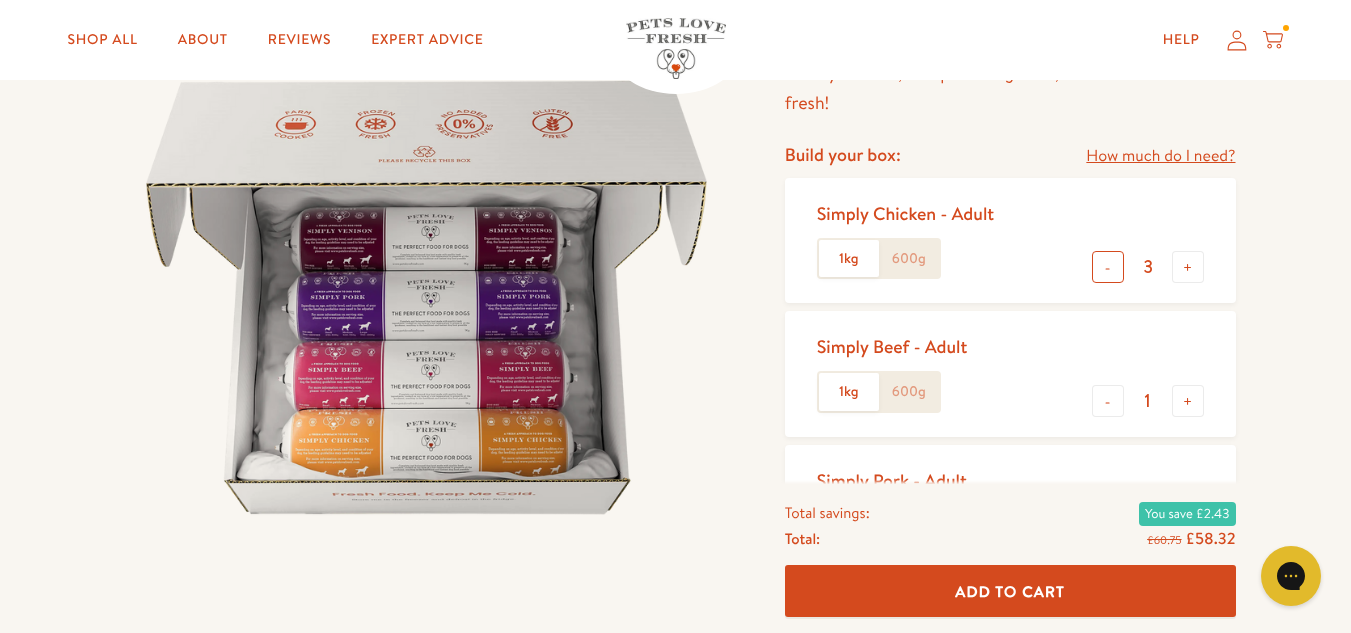click on "-" at bounding box center [1108, 267] 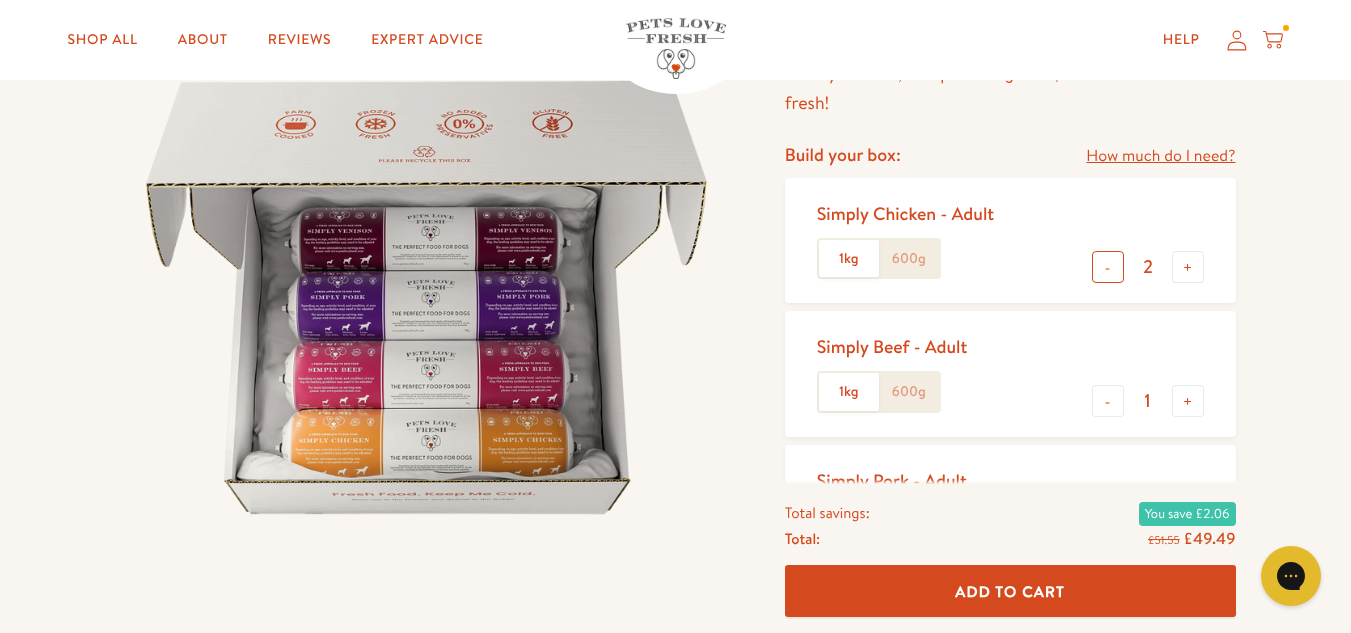 click on "-" at bounding box center [1108, 267] 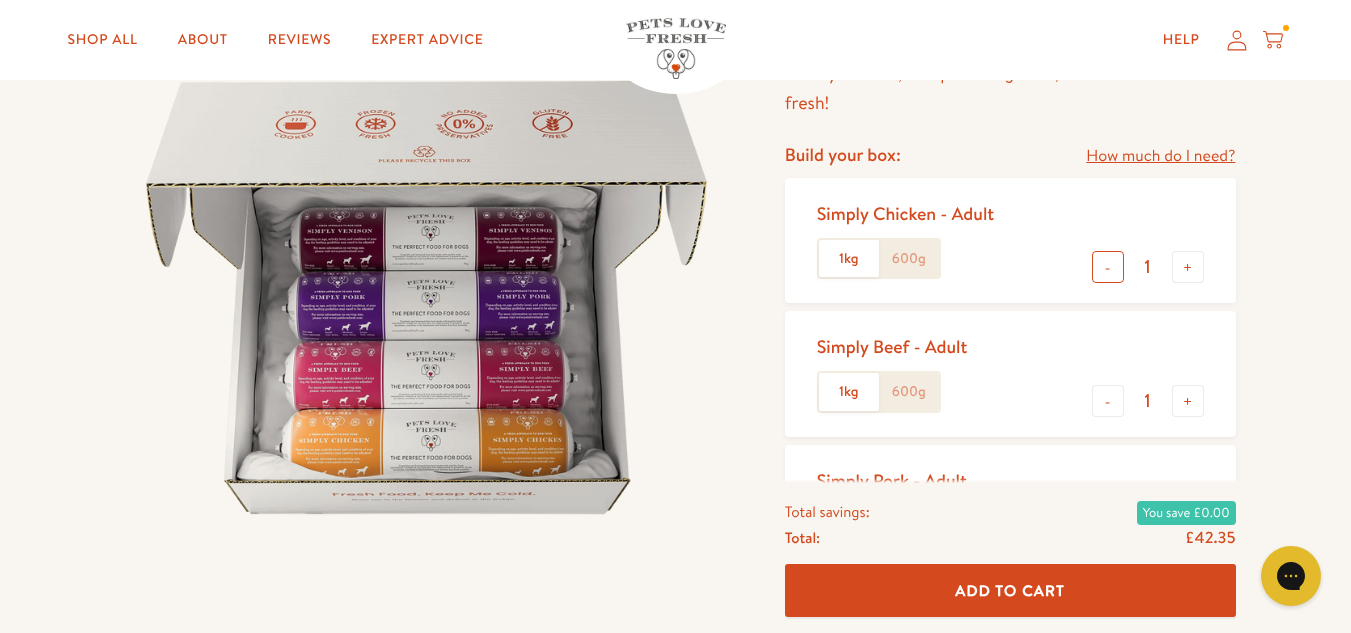 click on "-" at bounding box center (1108, 267) 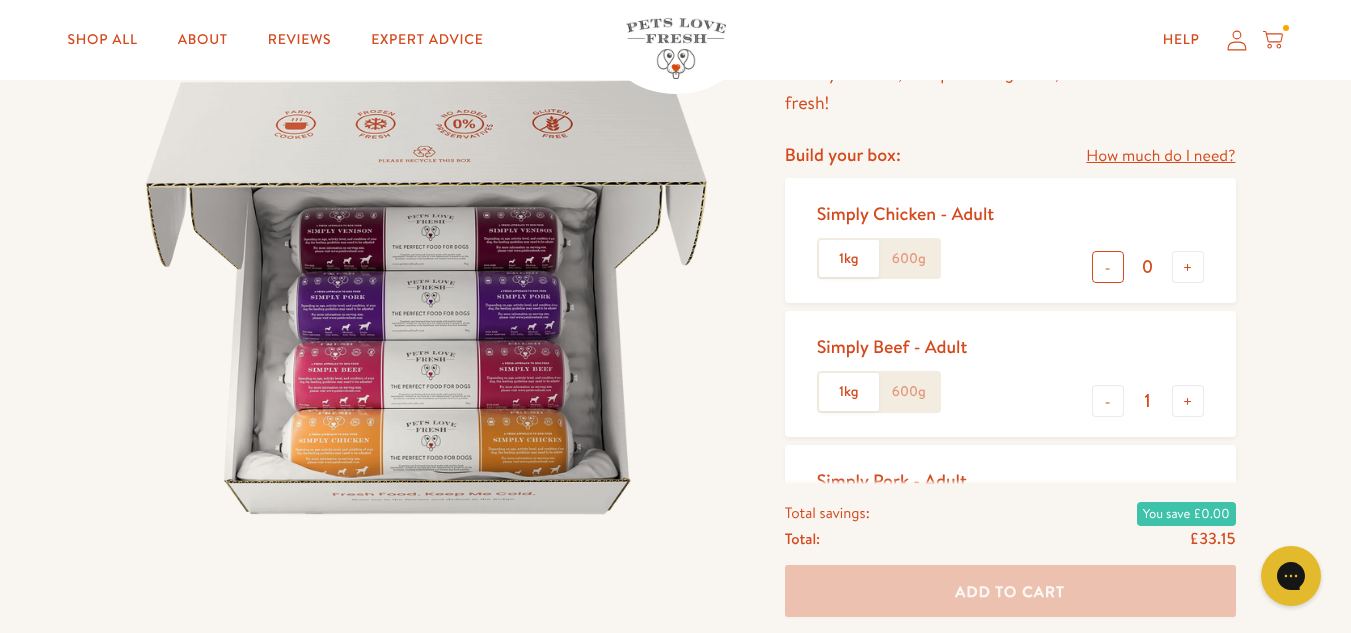type 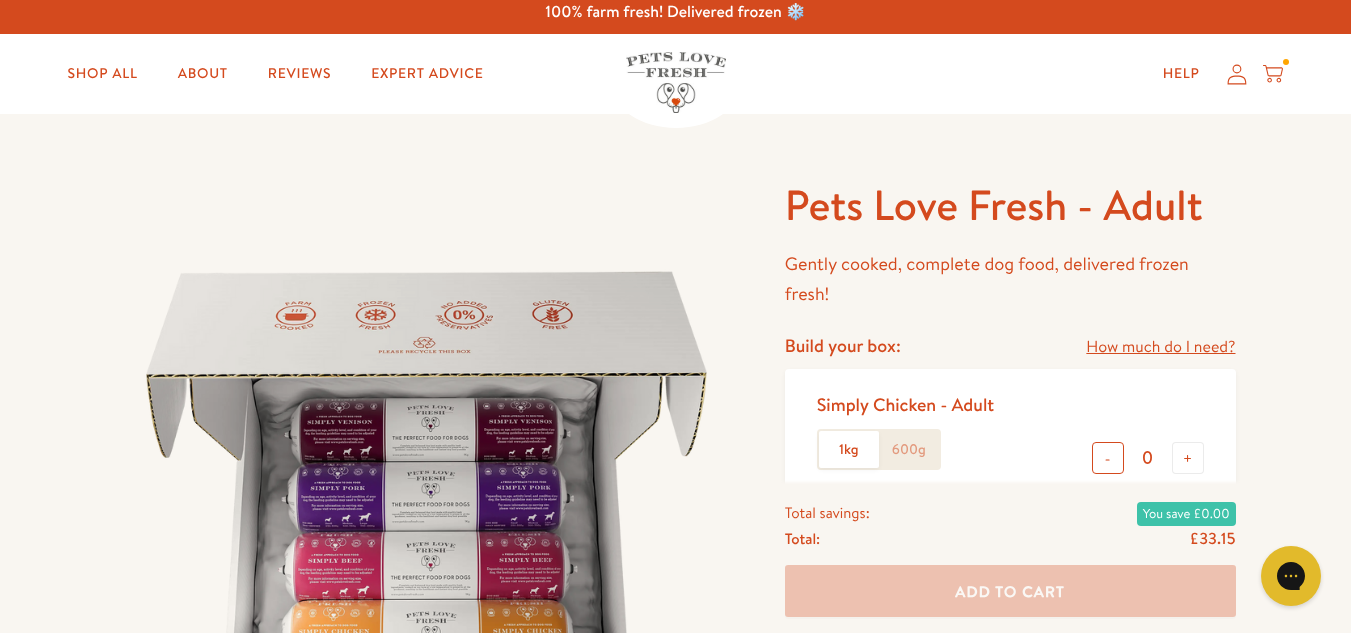 scroll, scrollTop: 0, scrollLeft: 0, axis: both 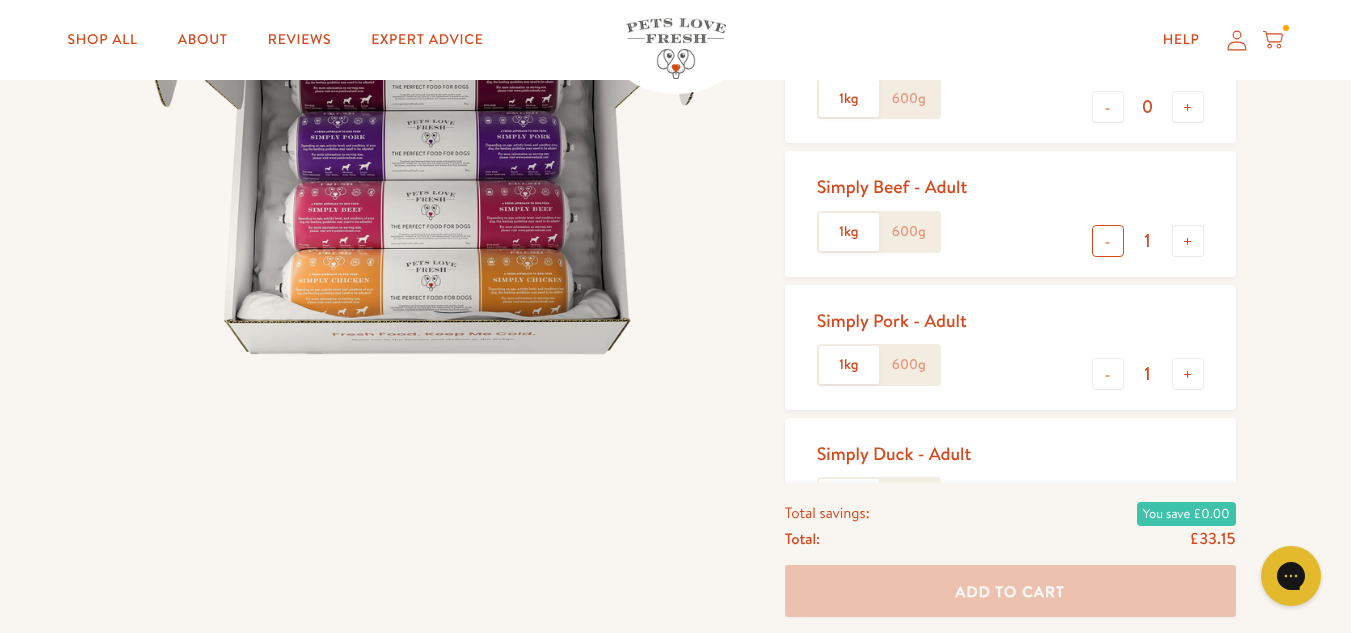 click on "-" at bounding box center (1108, 241) 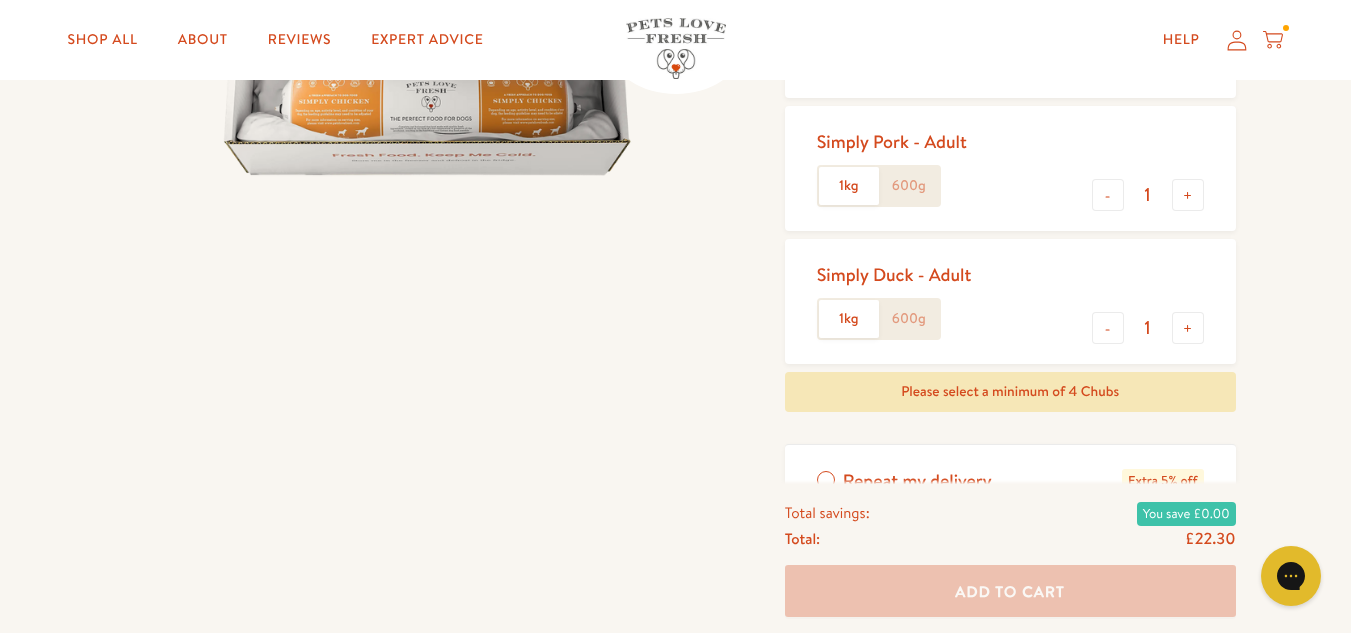 scroll, scrollTop: 547, scrollLeft: 0, axis: vertical 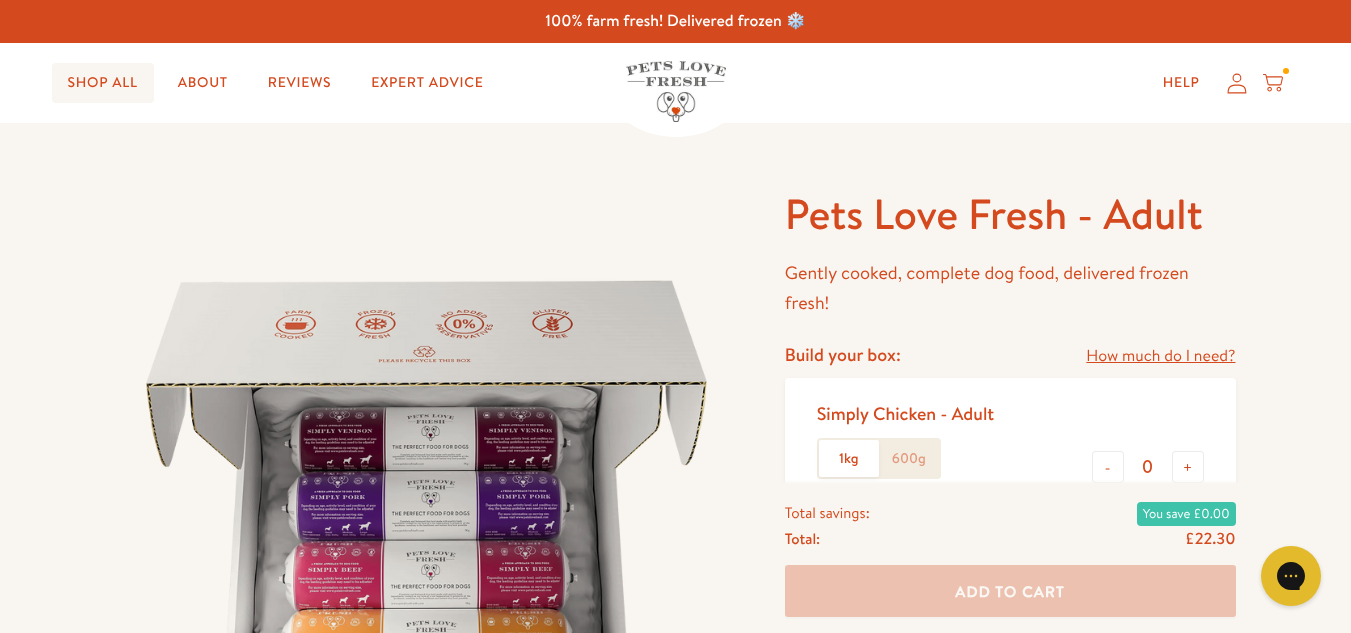click on "Shop All" at bounding box center [103, 83] 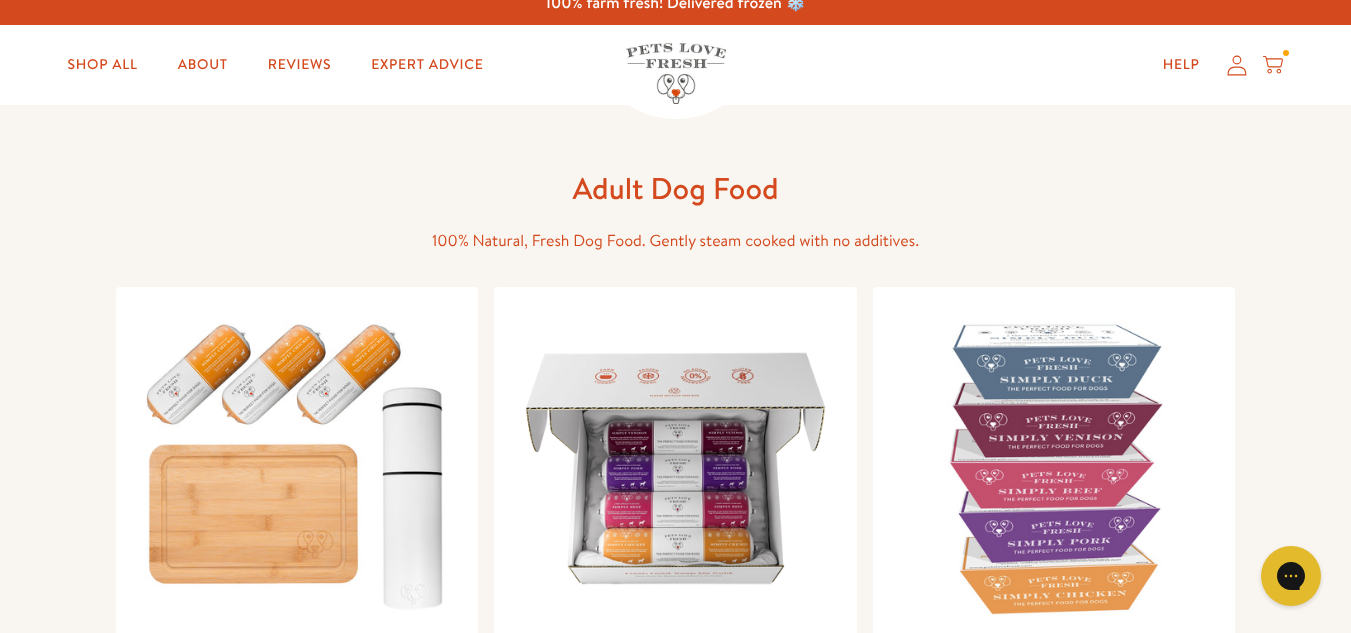 scroll, scrollTop: 0, scrollLeft: 0, axis: both 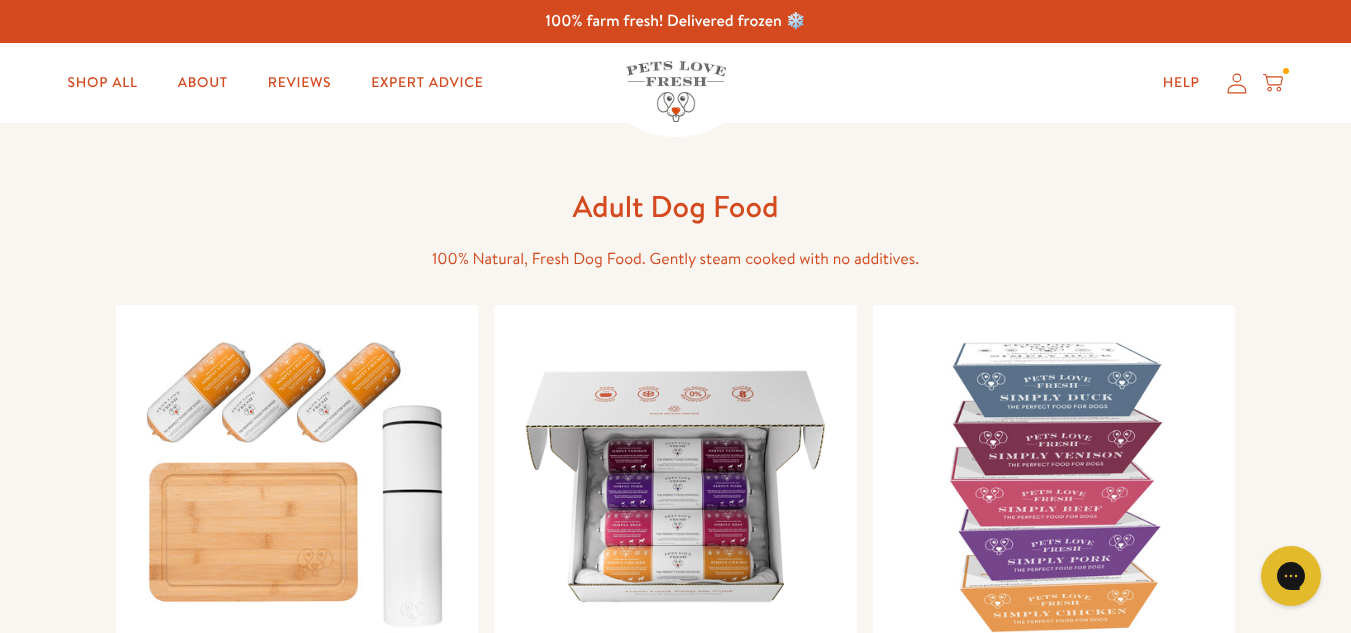 click 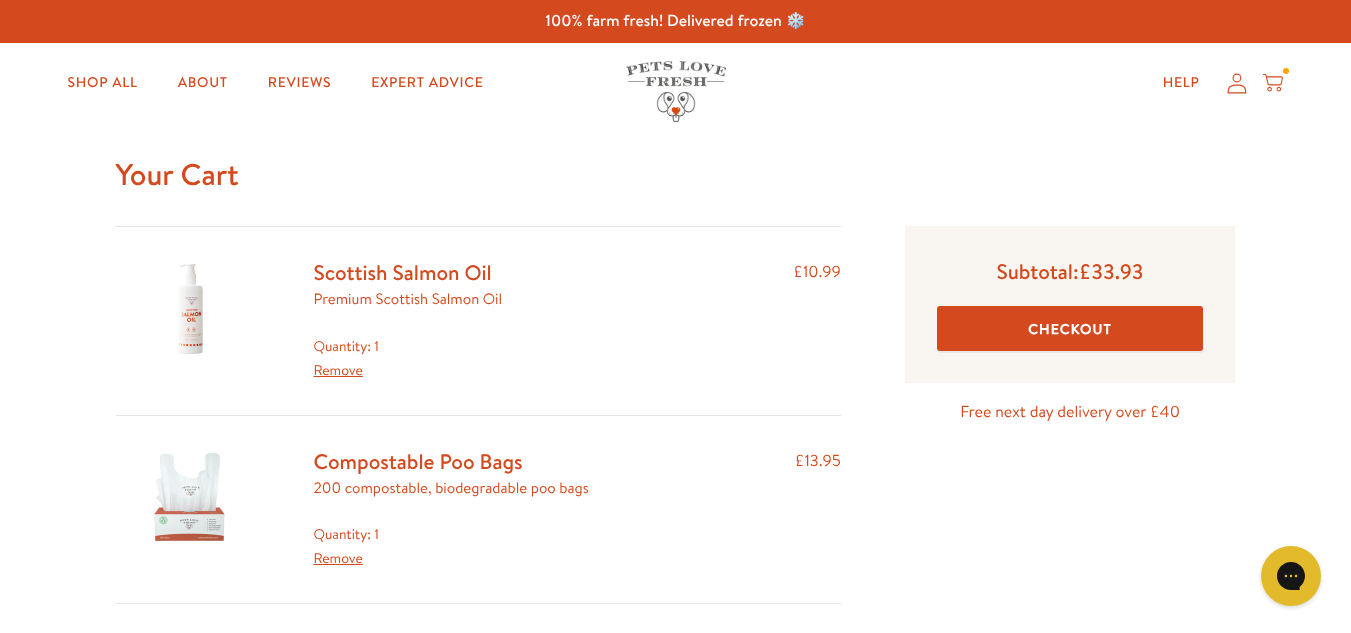 scroll, scrollTop: 0, scrollLeft: 0, axis: both 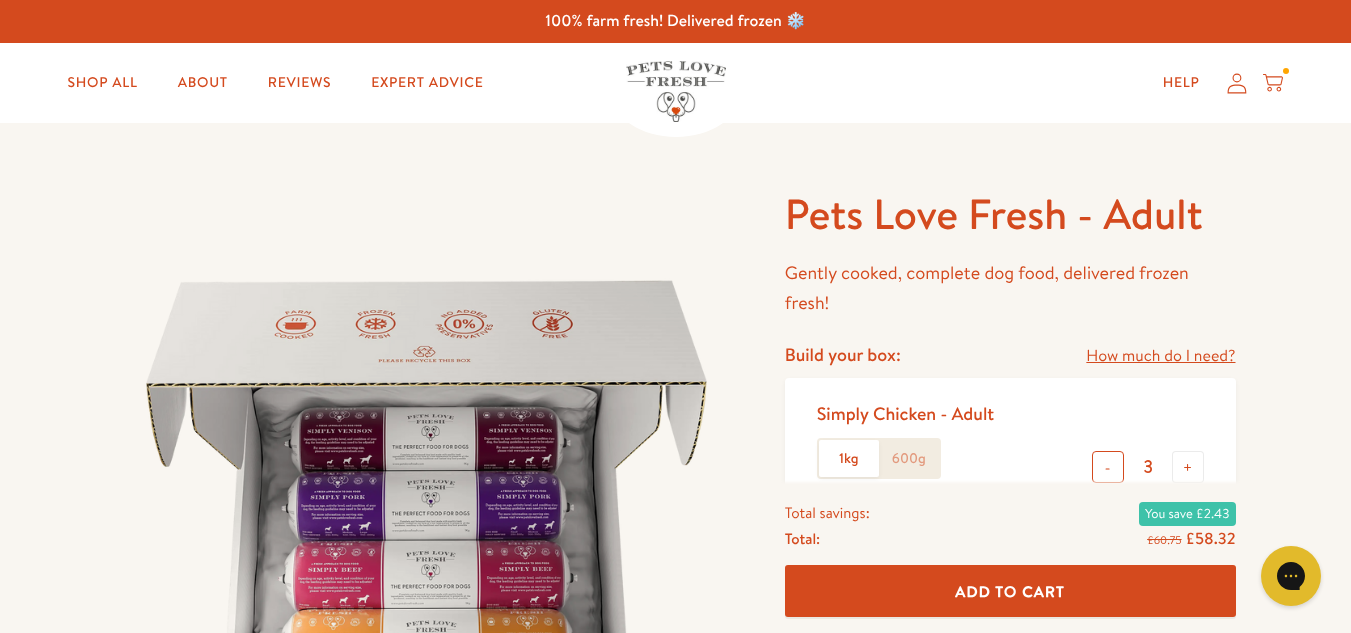 click on "-" at bounding box center (1108, 467) 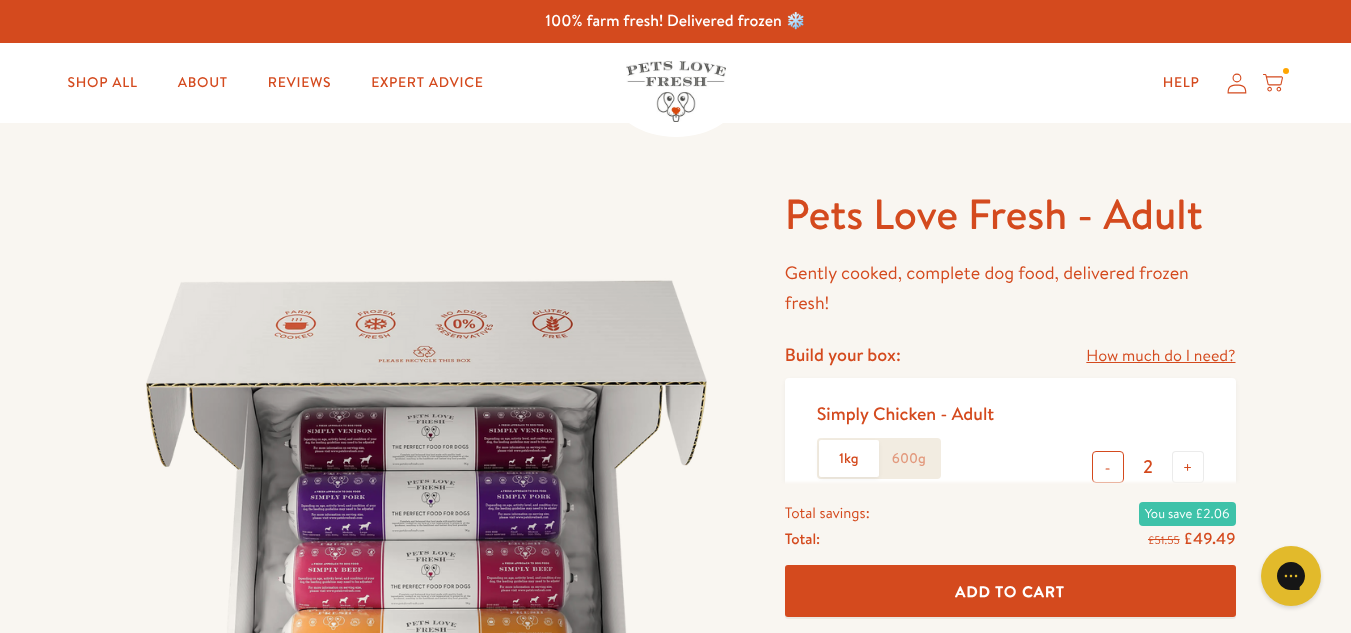 click on "-" at bounding box center [1108, 467] 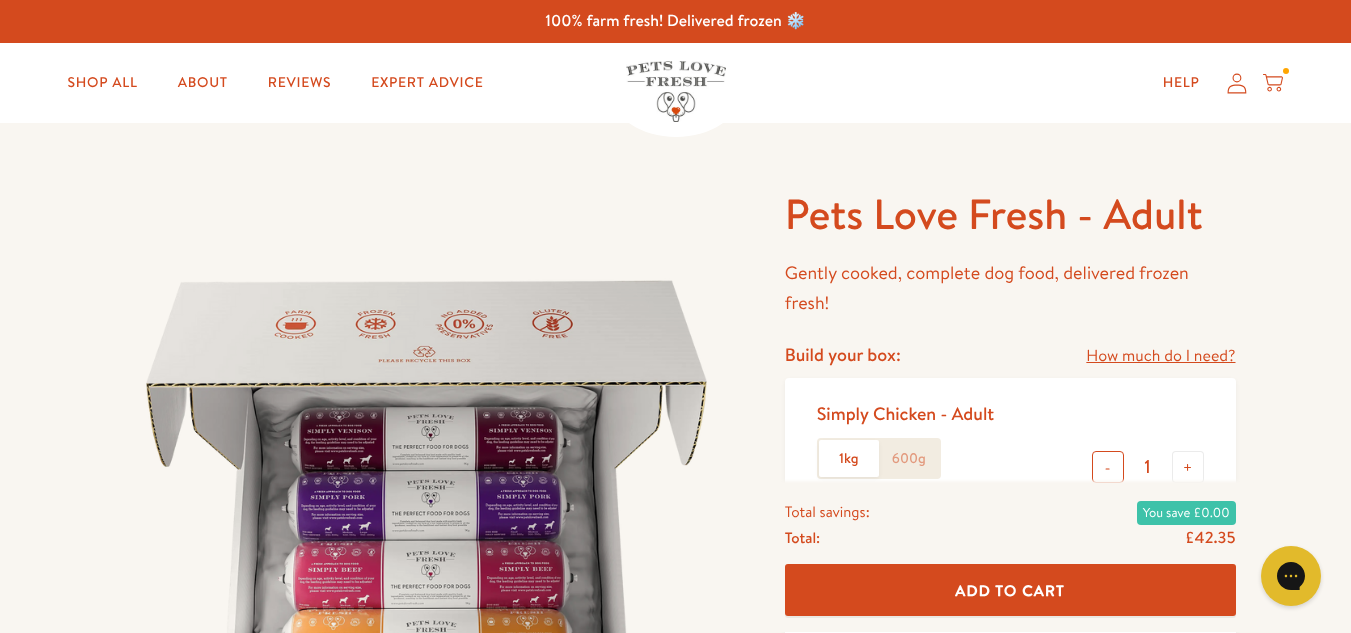 click on "-" at bounding box center (1108, 467) 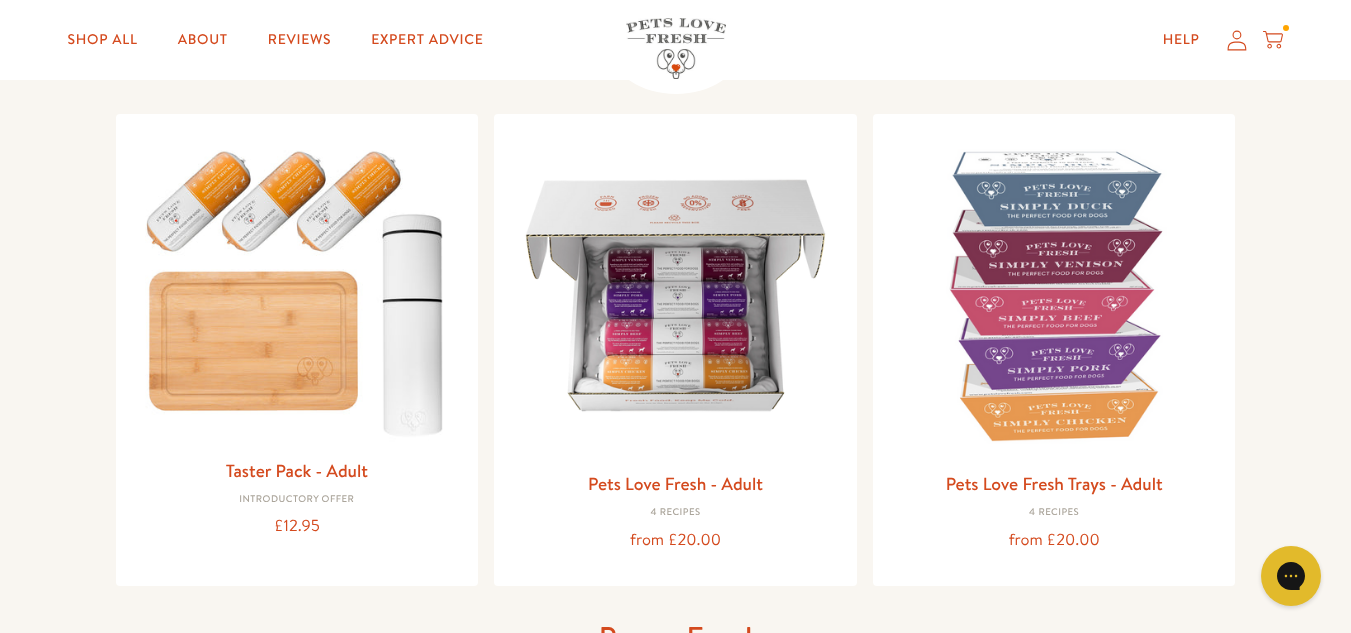 scroll, scrollTop: 0, scrollLeft: 0, axis: both 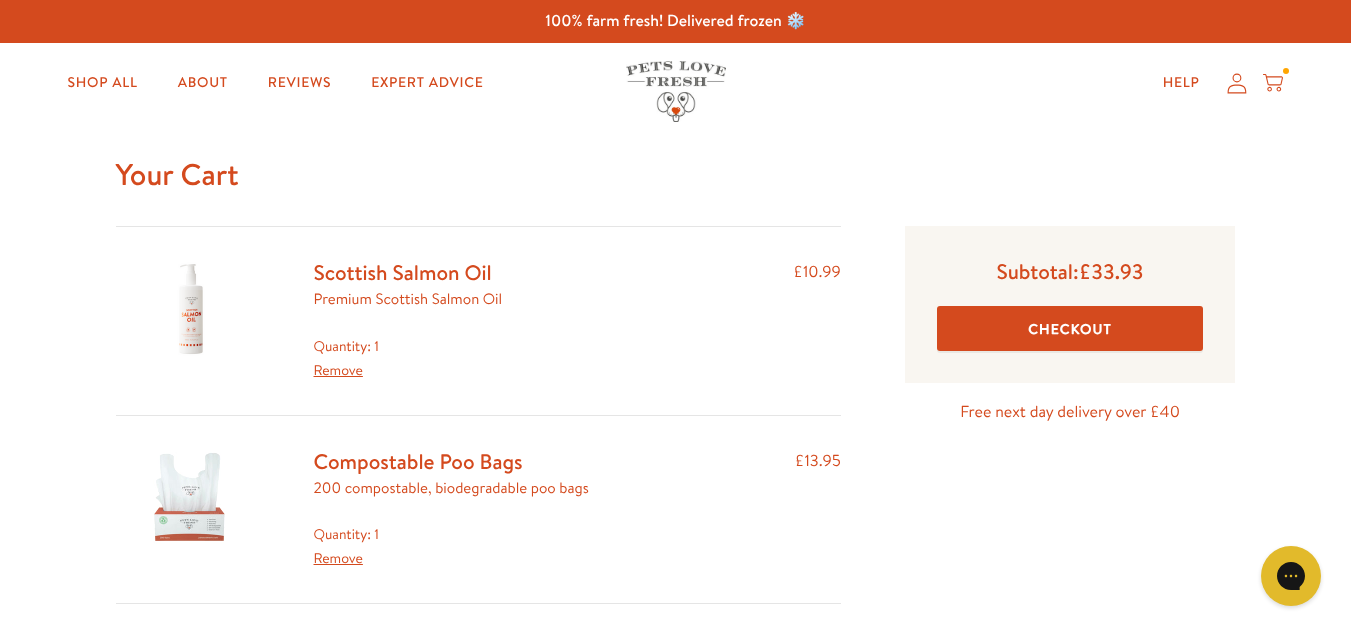 click on "Remove" at bounding box center (338, 558) 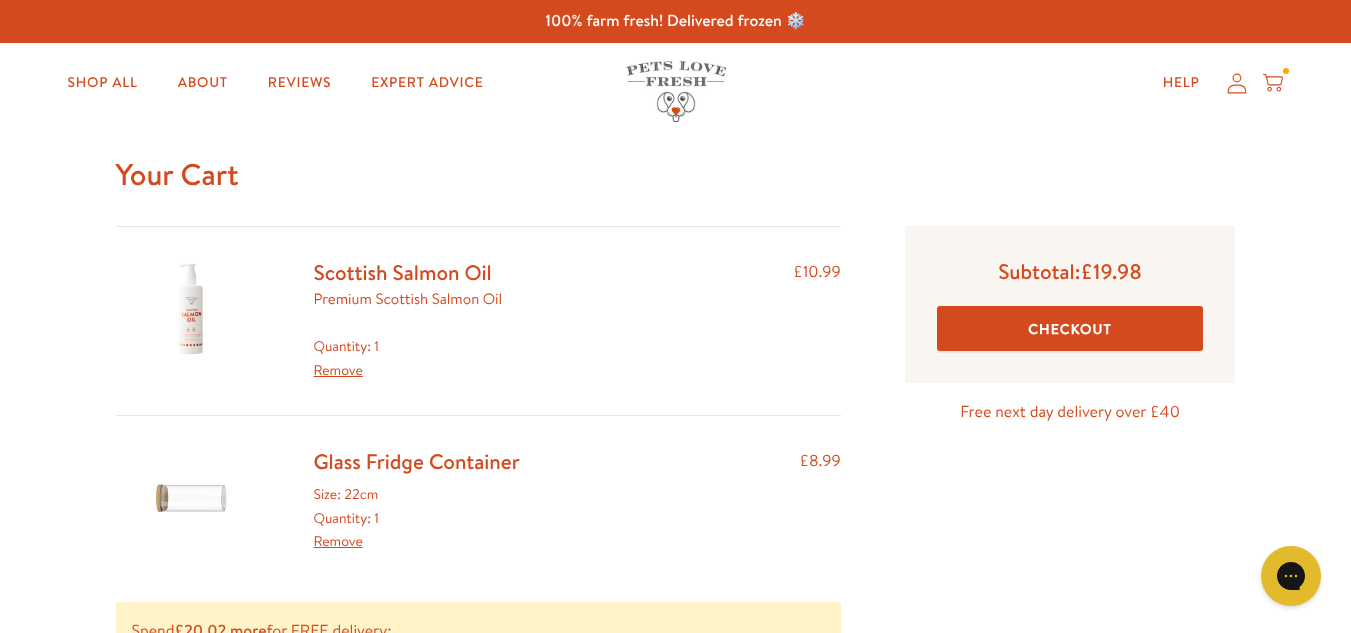 scroll, scrollTop: 0, scrollLeft: 0, axis: both 